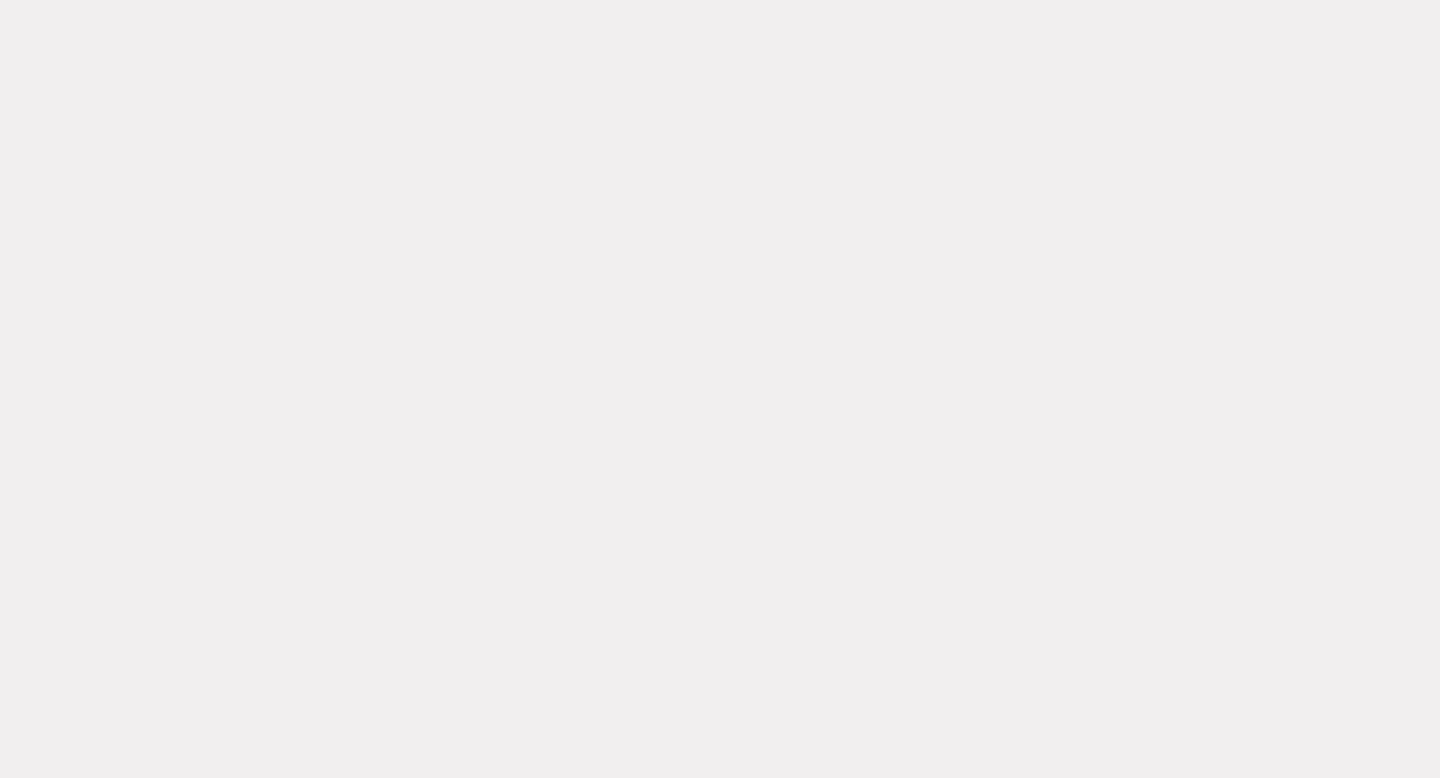 scroll, scrollTop: 0, scrollLeft: 0, axis: both 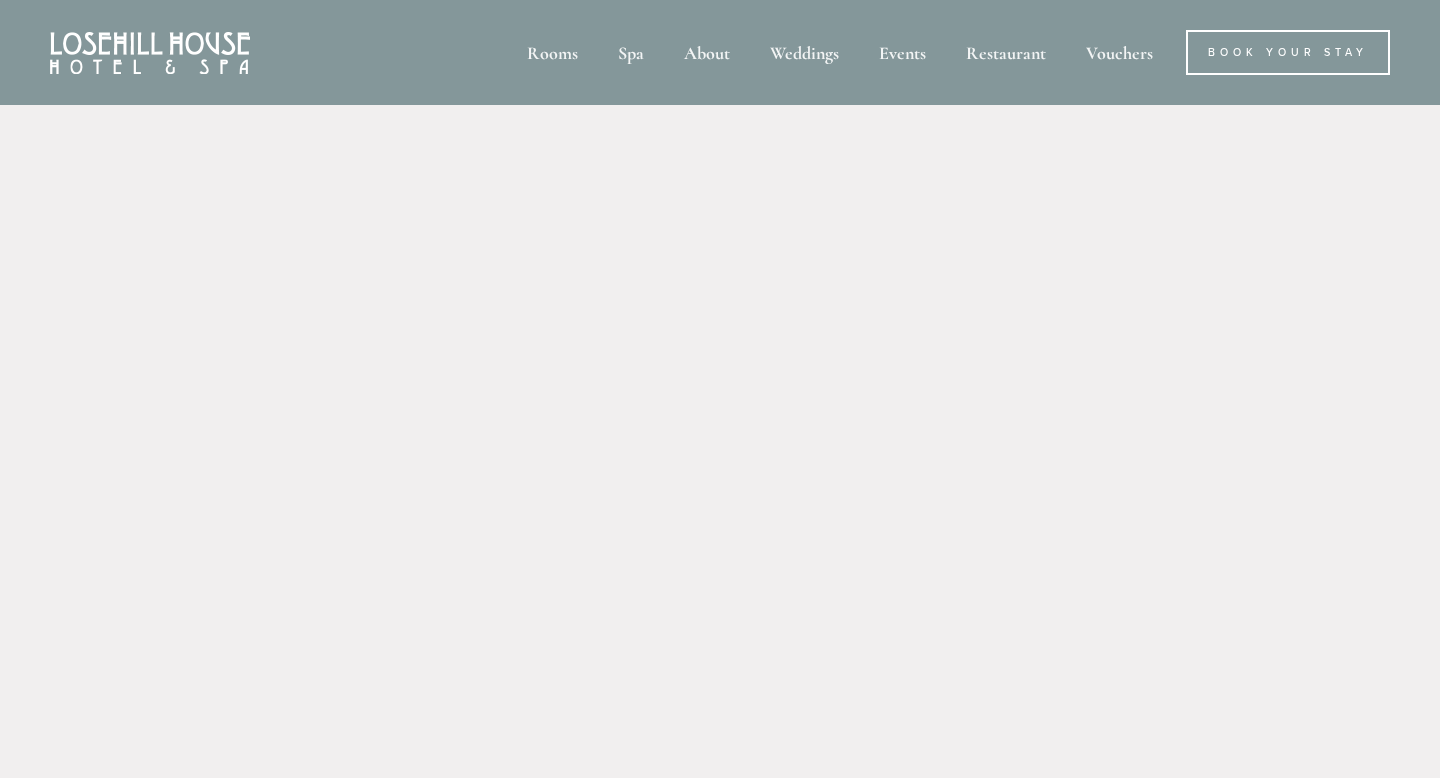 click on "Rooms
Rooms
Your Stay
Book a stay
Offers
Spa
About" at bounding box center [720, 52] 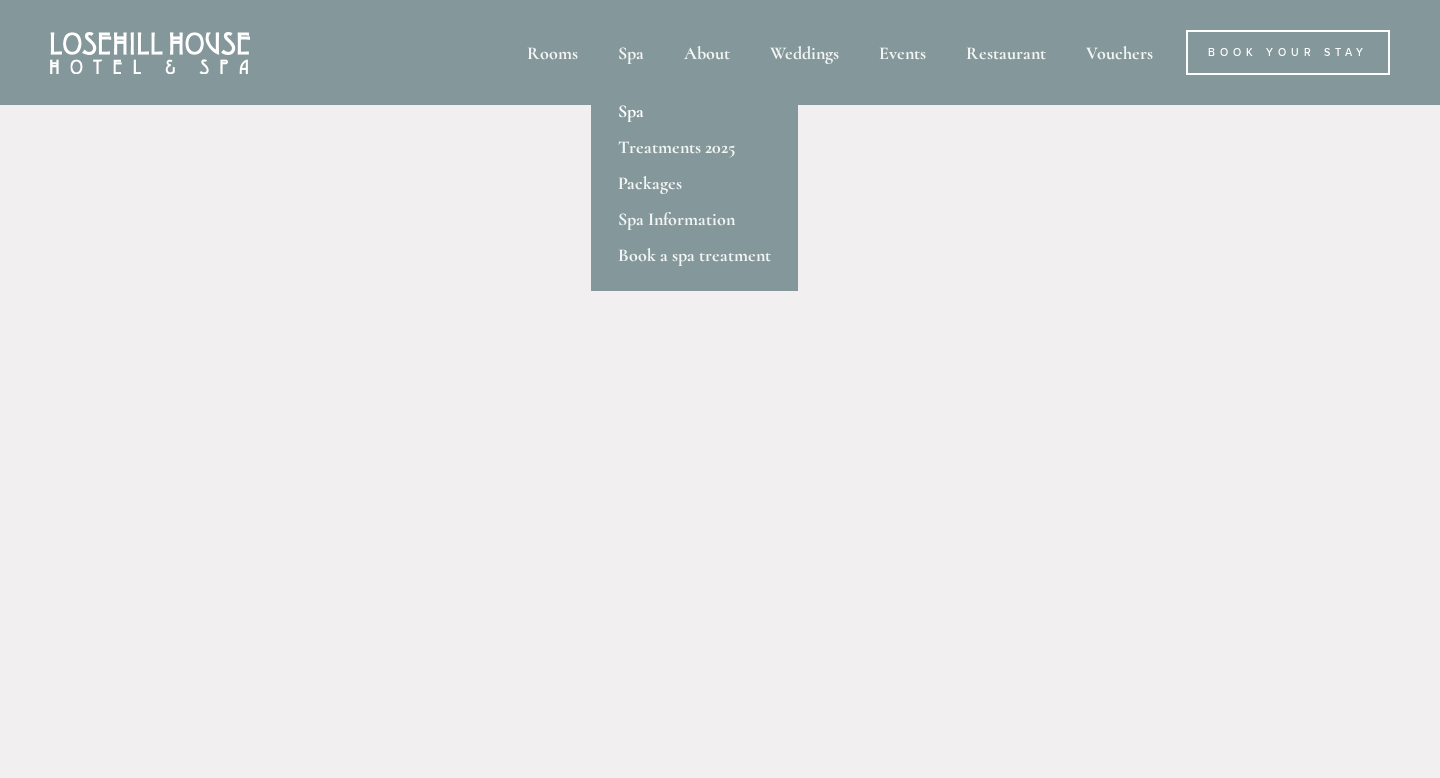 click on "Spa" at bounding box center [694, 111] 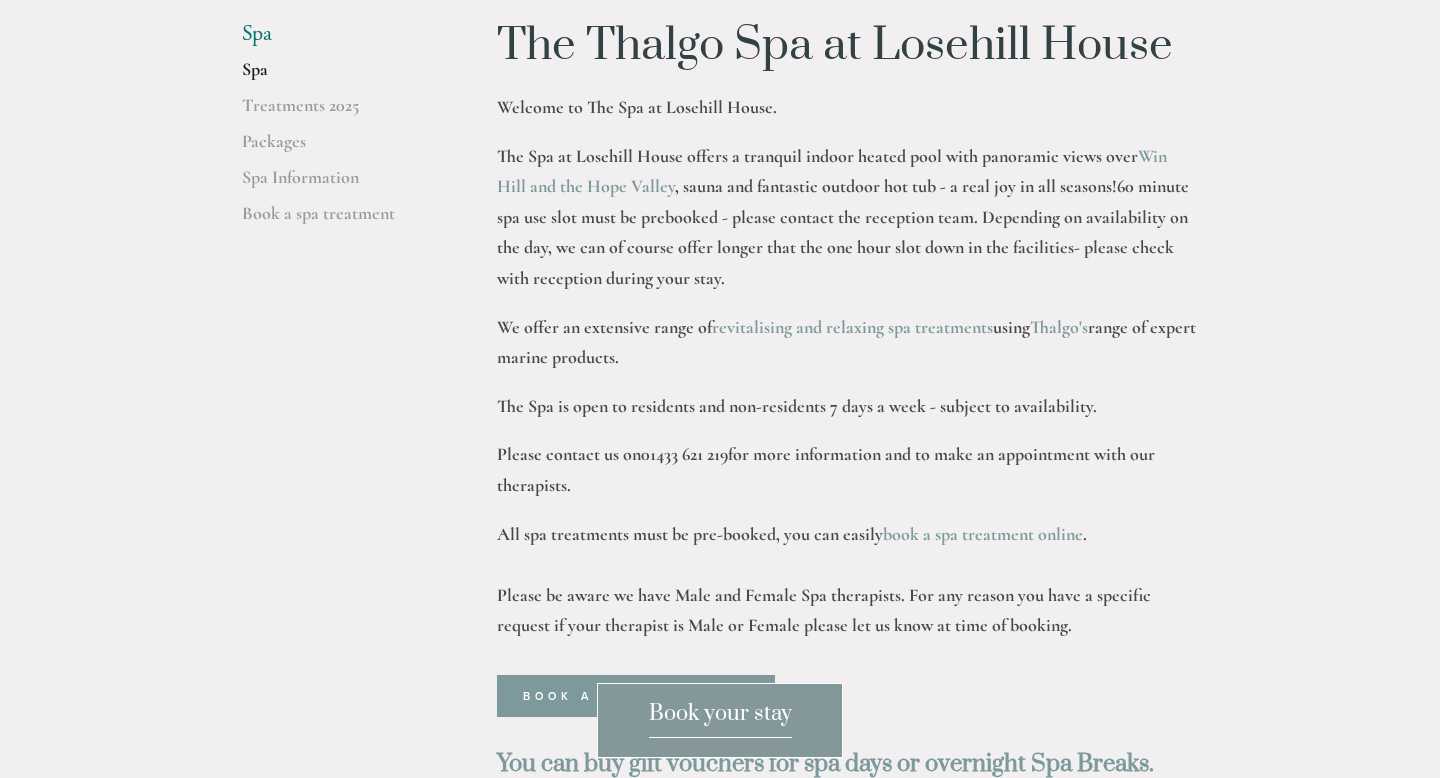 scroll, scrollTop: 591, scrollLeft: 0, axis: vertical 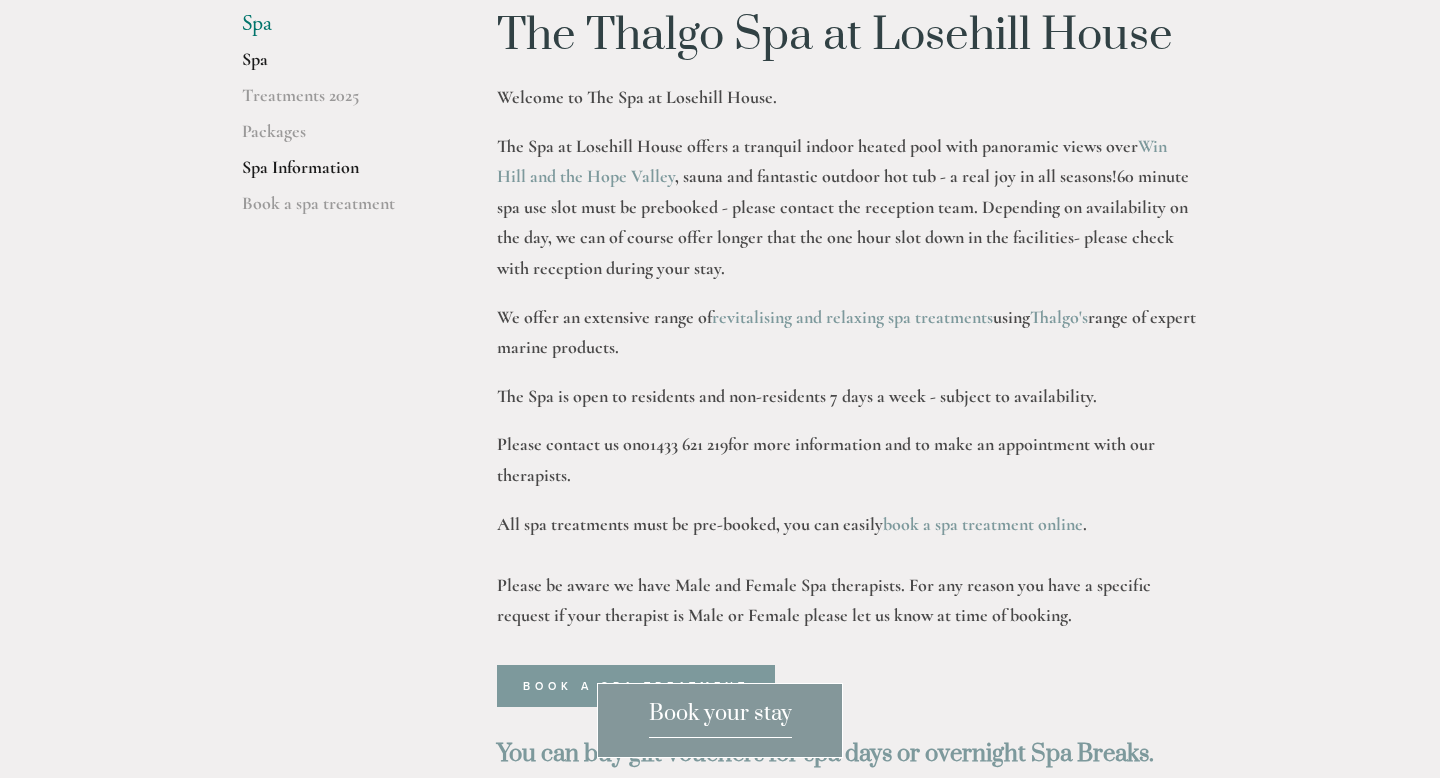 click on "Spa Information" at bounding box center [337, 174] 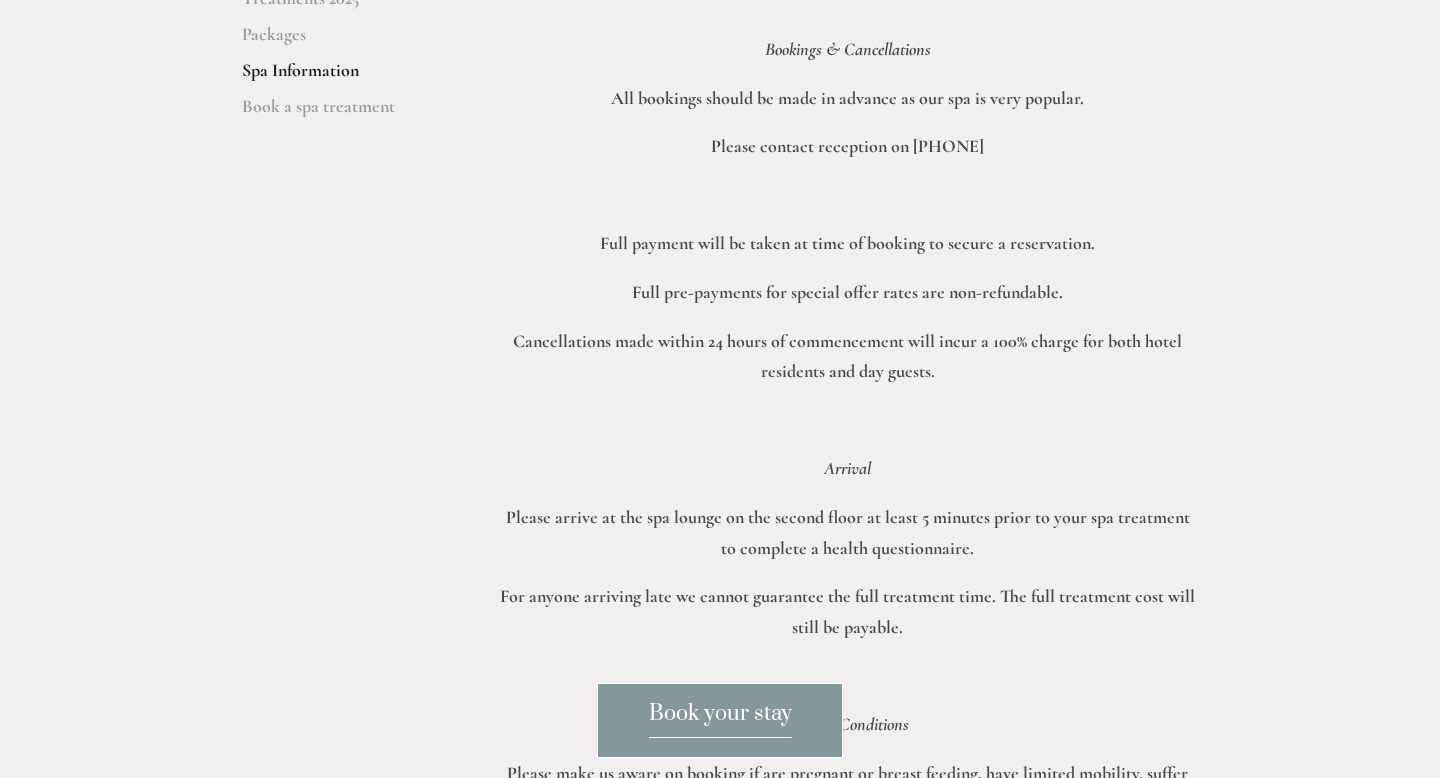 scroll, scrollTop: 0, scrollLeft: 0, axis: both 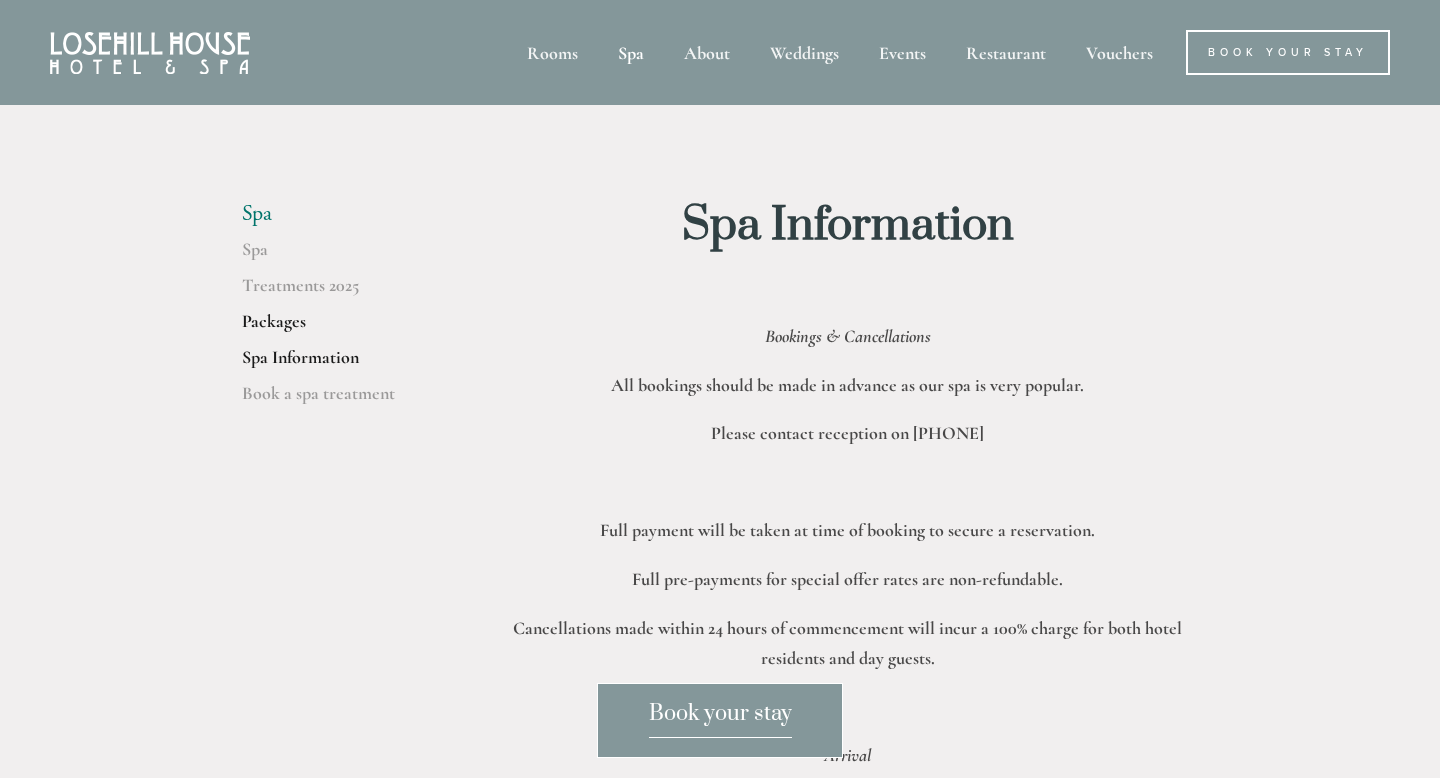 click on "Packages" at bounding box center (337, 328) 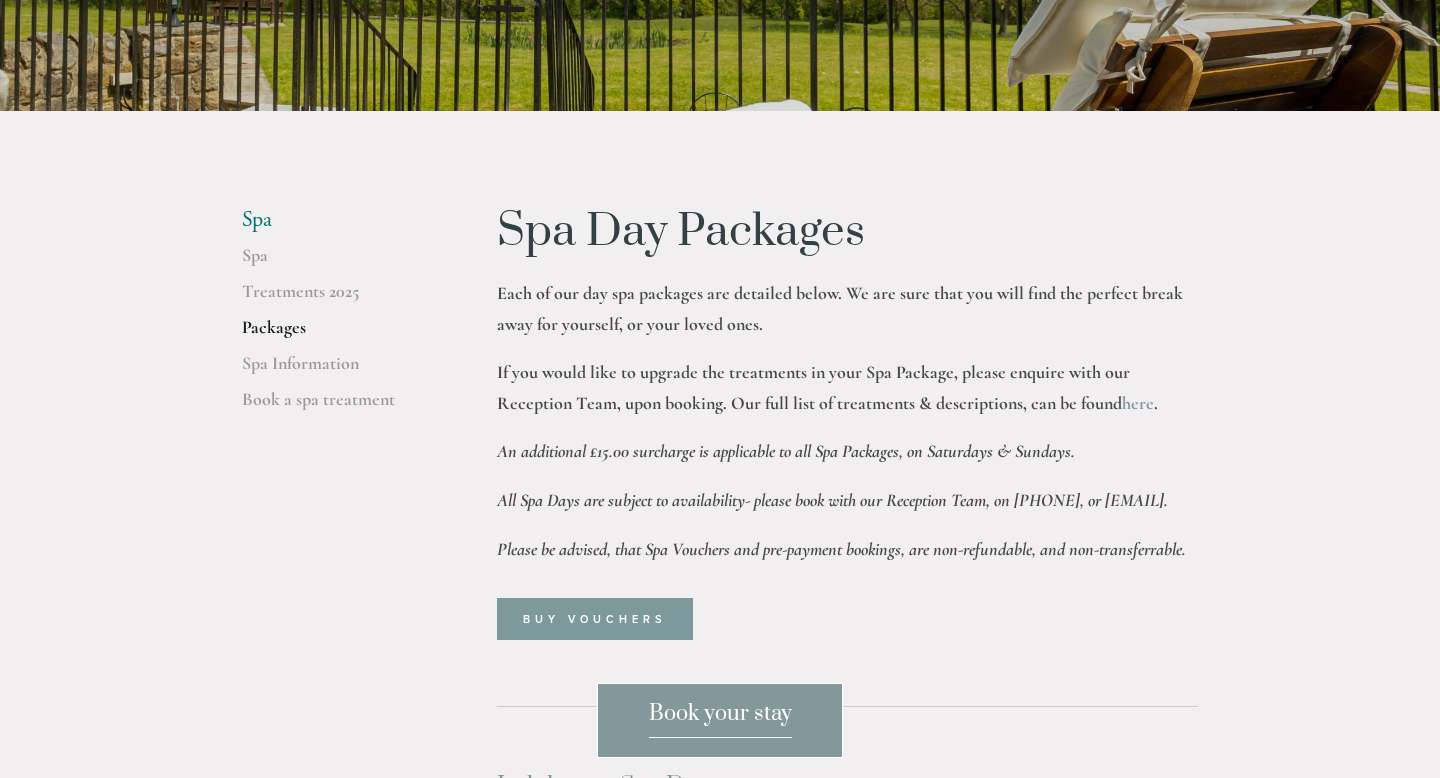scroll, scrollTop: 400, scrollLeft: 0, axis: vertical 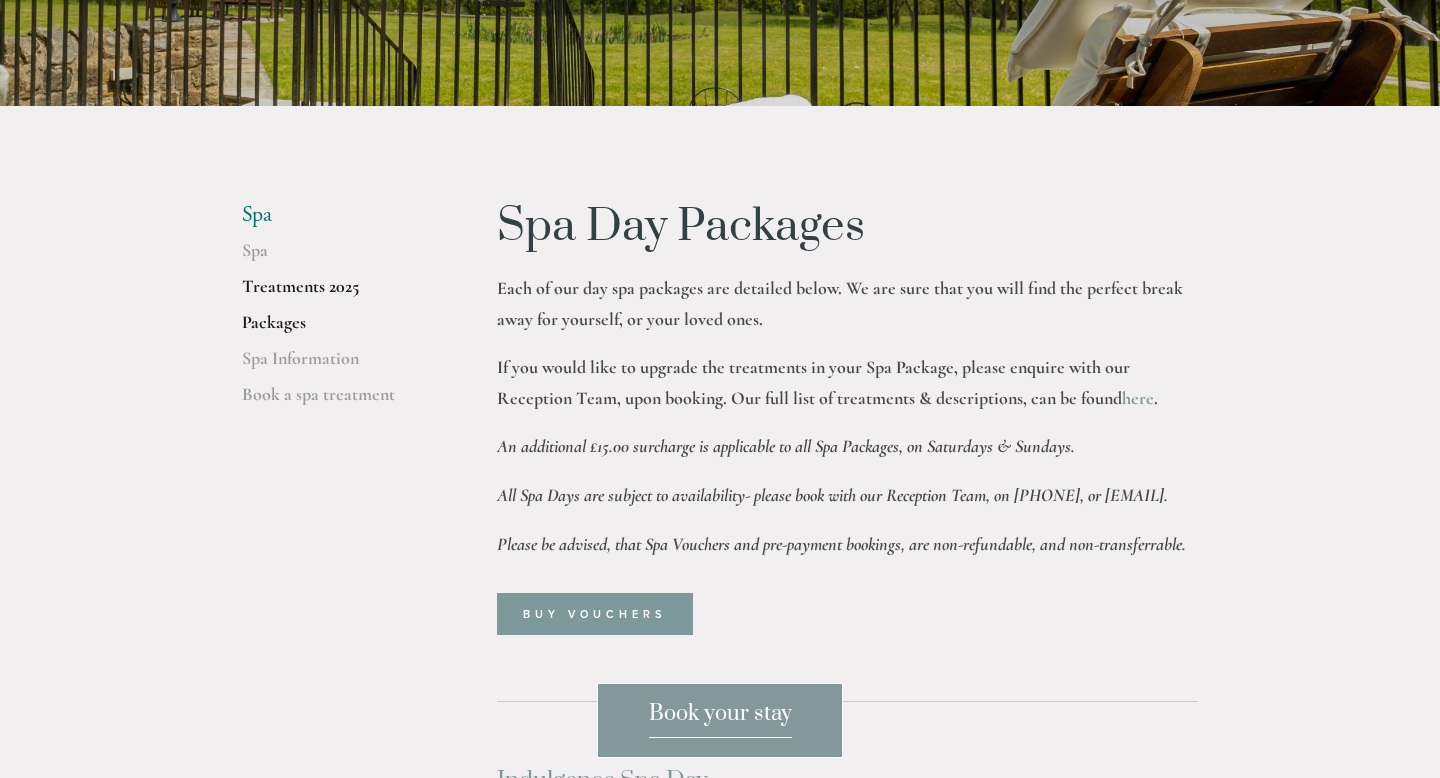 click on "Treatments 2025" at bounding box center (337, 293) 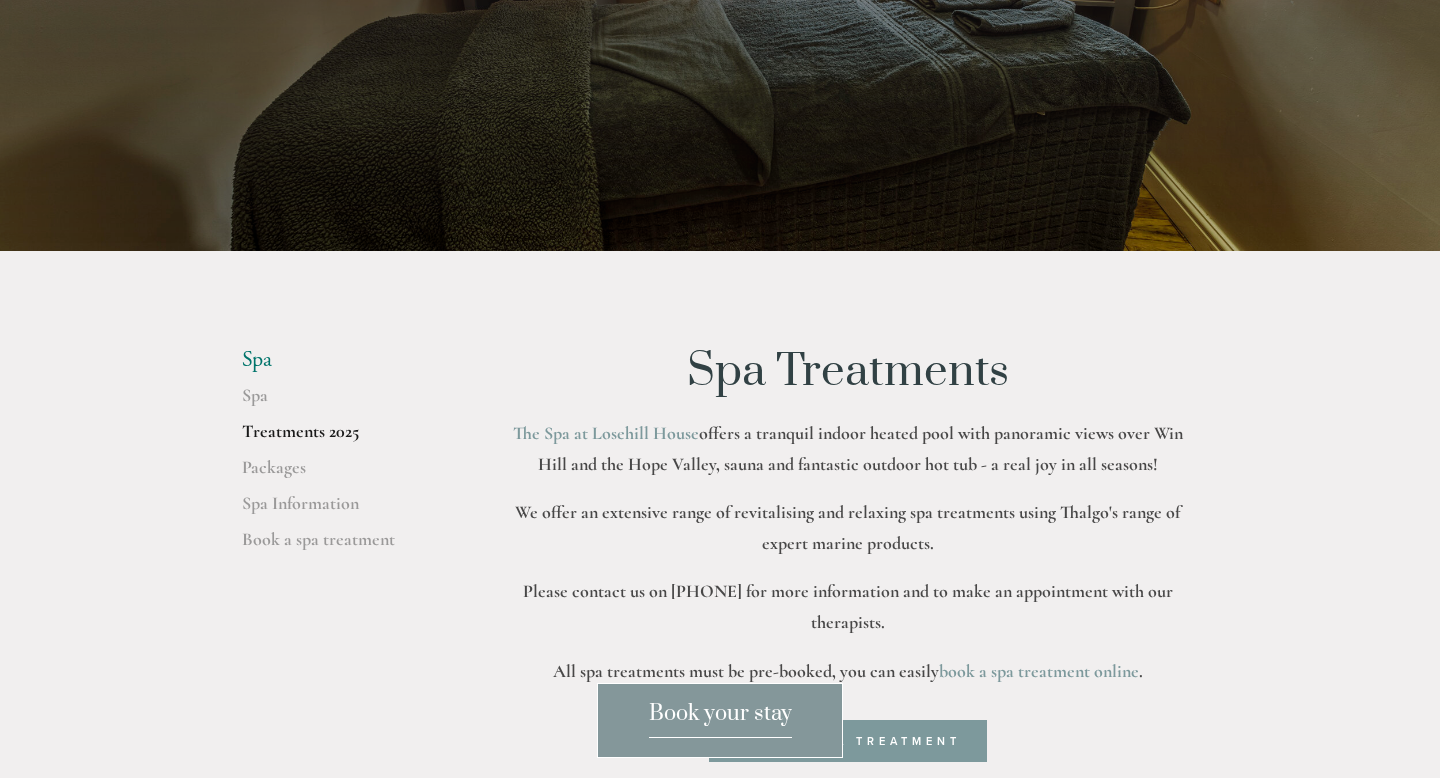 scroll, scrollTop: 446, scrollLeft: 0, axis: vertical 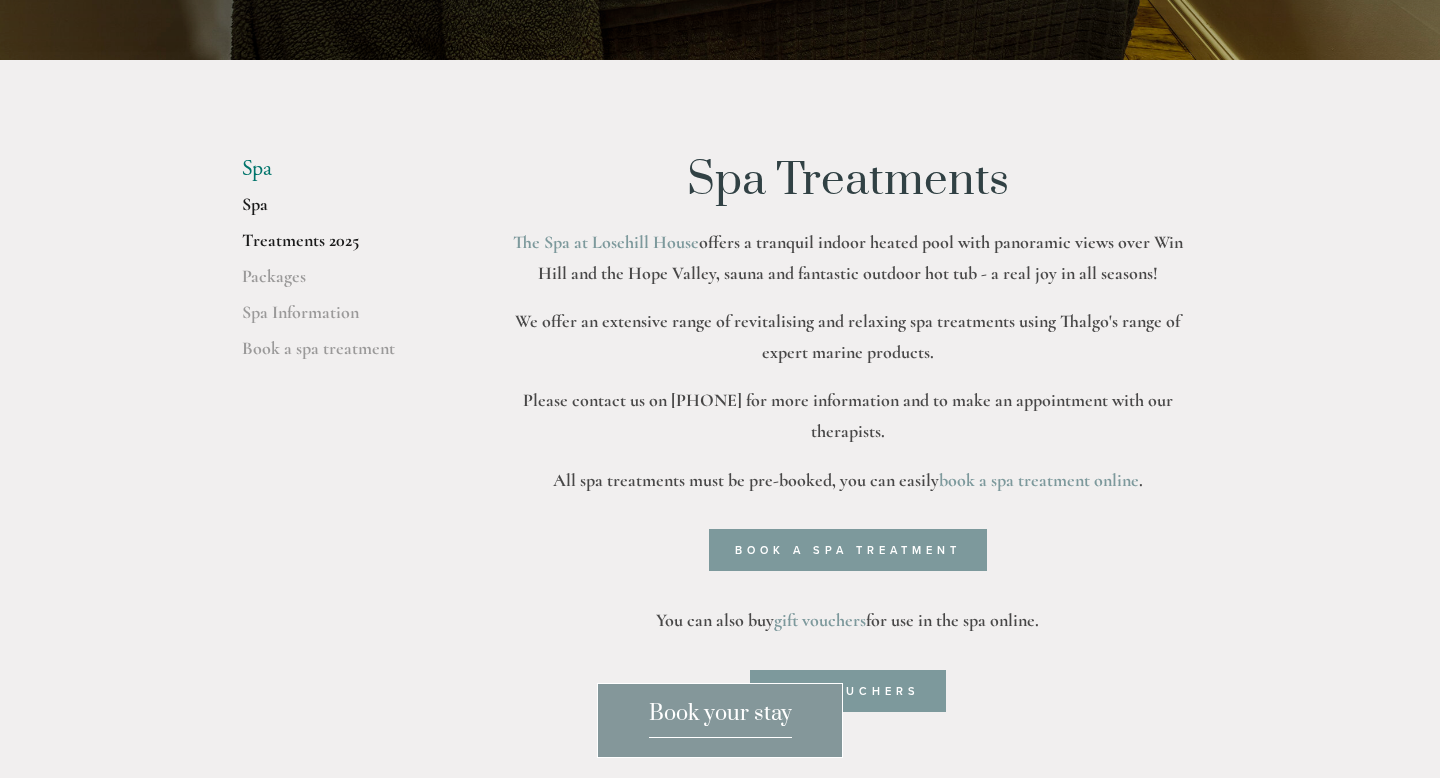 click on "Spa" at bounding box center (337, 211) 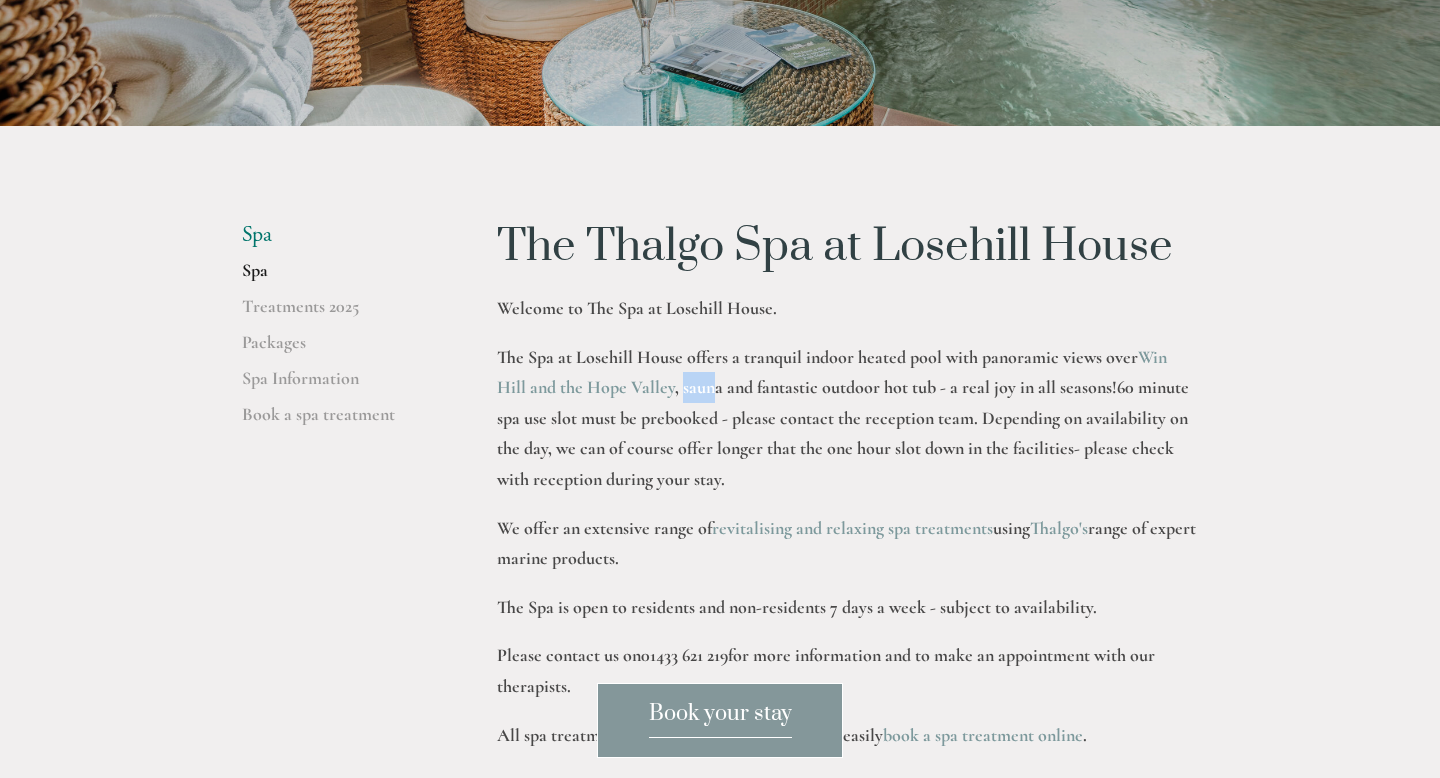 scroll, scrollTop: 417, scrollLeft: 0, axis: vertical 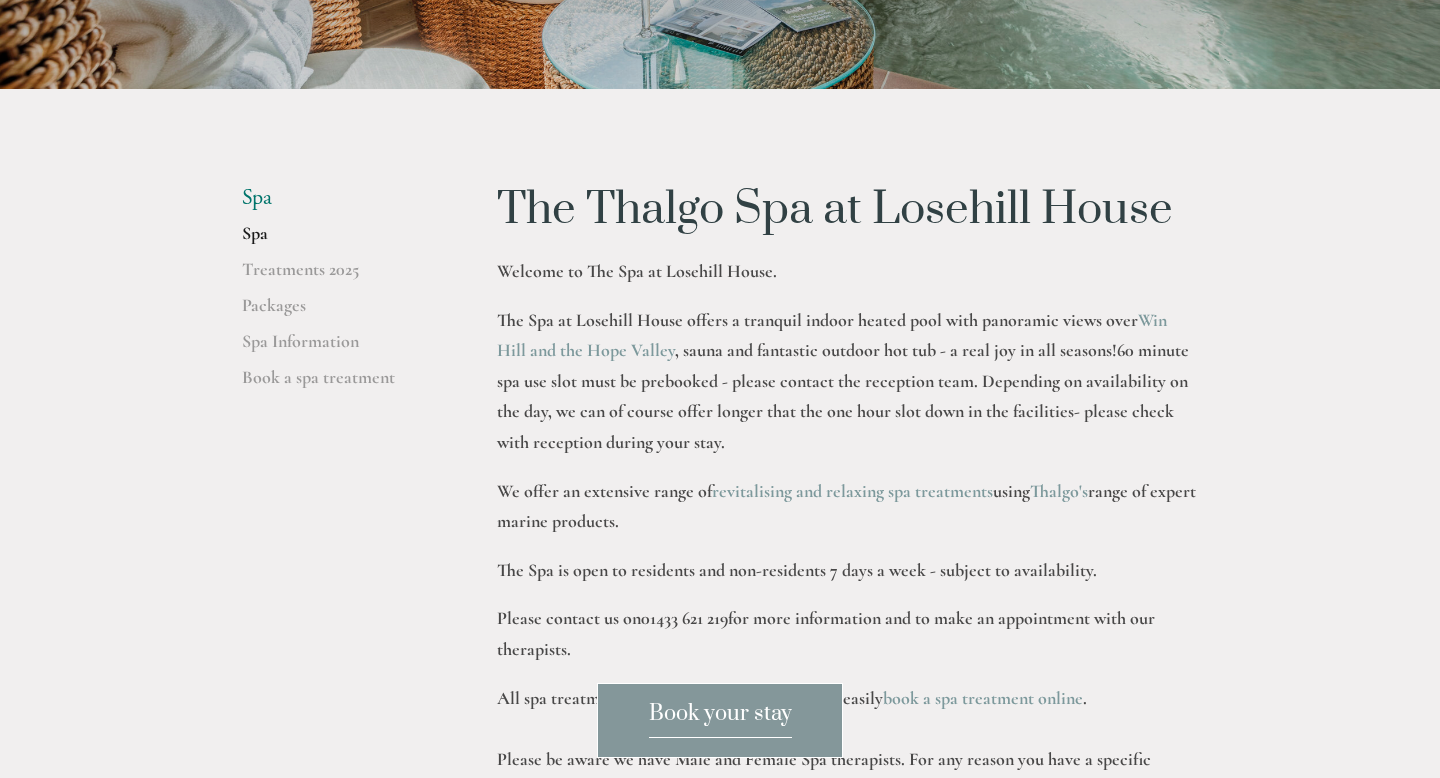 click on "The Spa at Losehill House offers a tranquil indoor heated pool with panoramic views over  Win Hill and the Hope Valley , sauna and fantastic outdoor hot tub - a real joy in all seasons!  60 minute spa use slot must be prebooked - please contact the reception team. Depending on availability on the day, we can of course offer longer that the one hour slot down in the facilities- please check with reception during your stay." at bounding box center [847, 381] 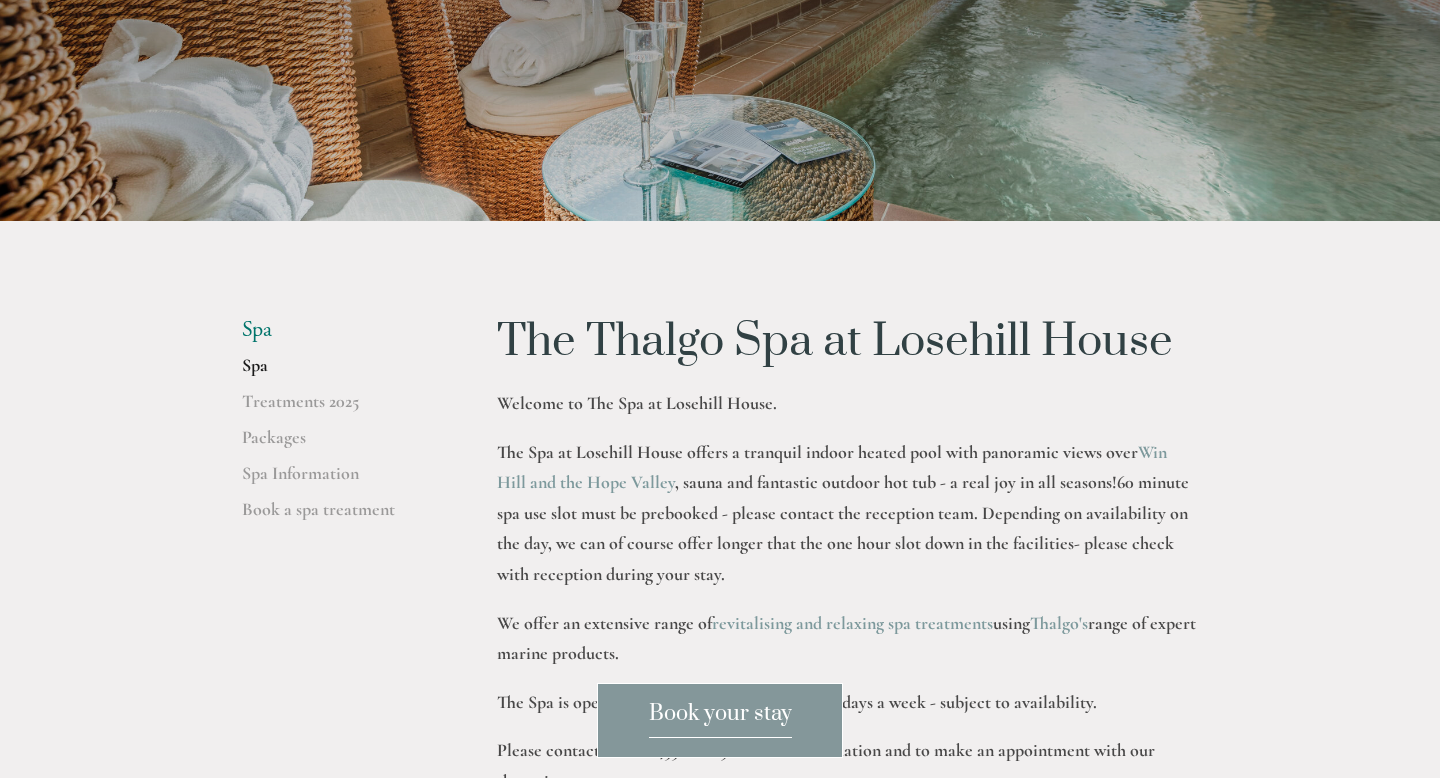 scroll, scrollTop: 0, scrollLeft: 0, axis: both 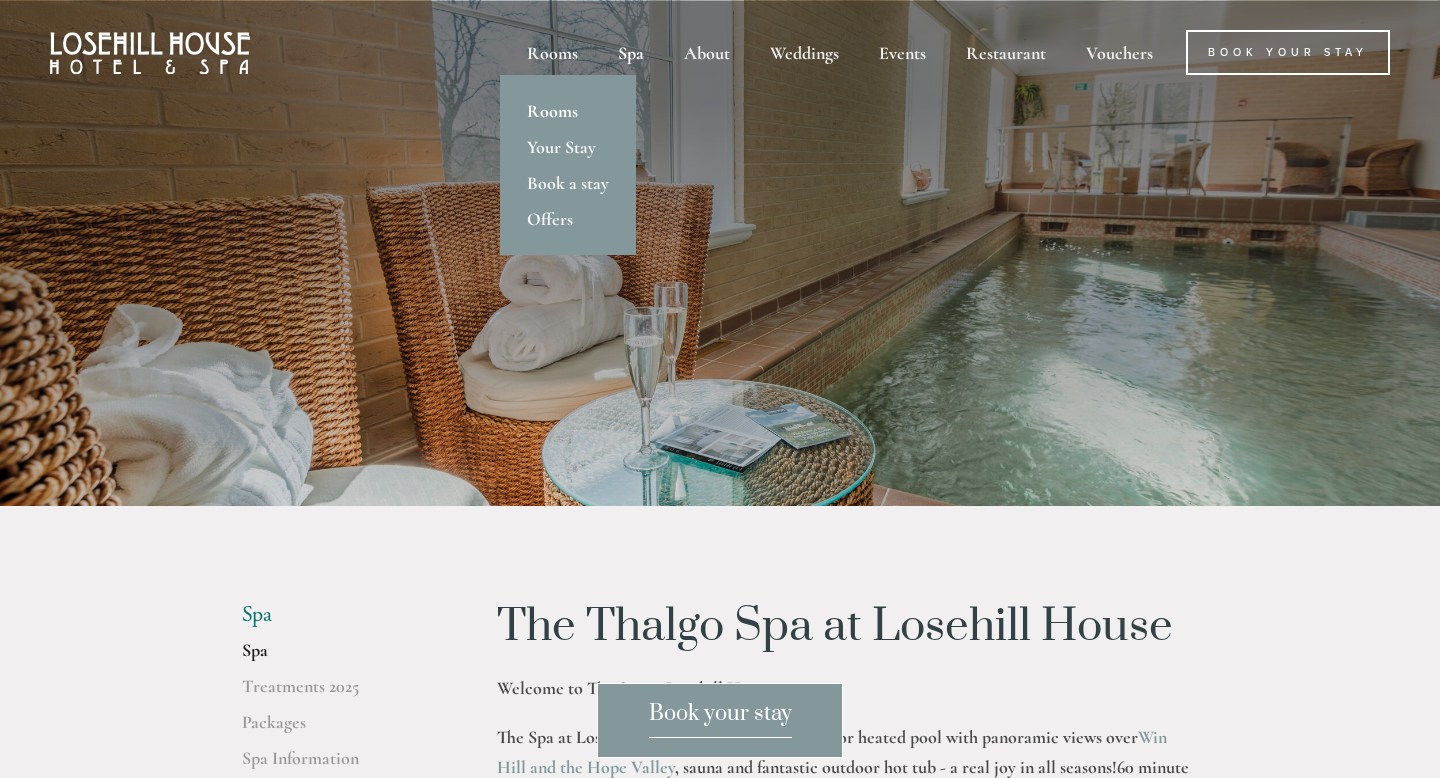 click on "Rooms" at bounding box center [568, 111] 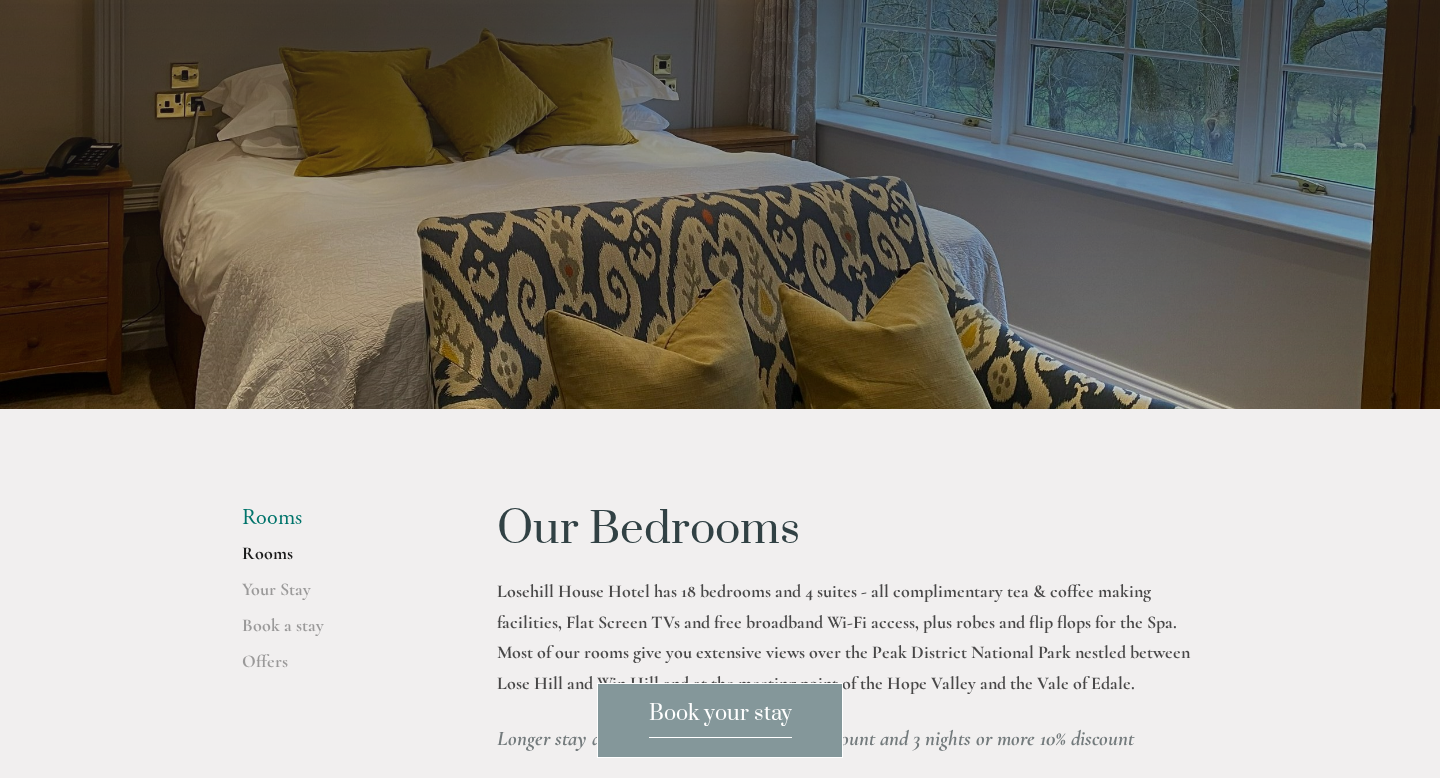scroll, scrollTop: 99, scrollLeft: 0, axis: vertical 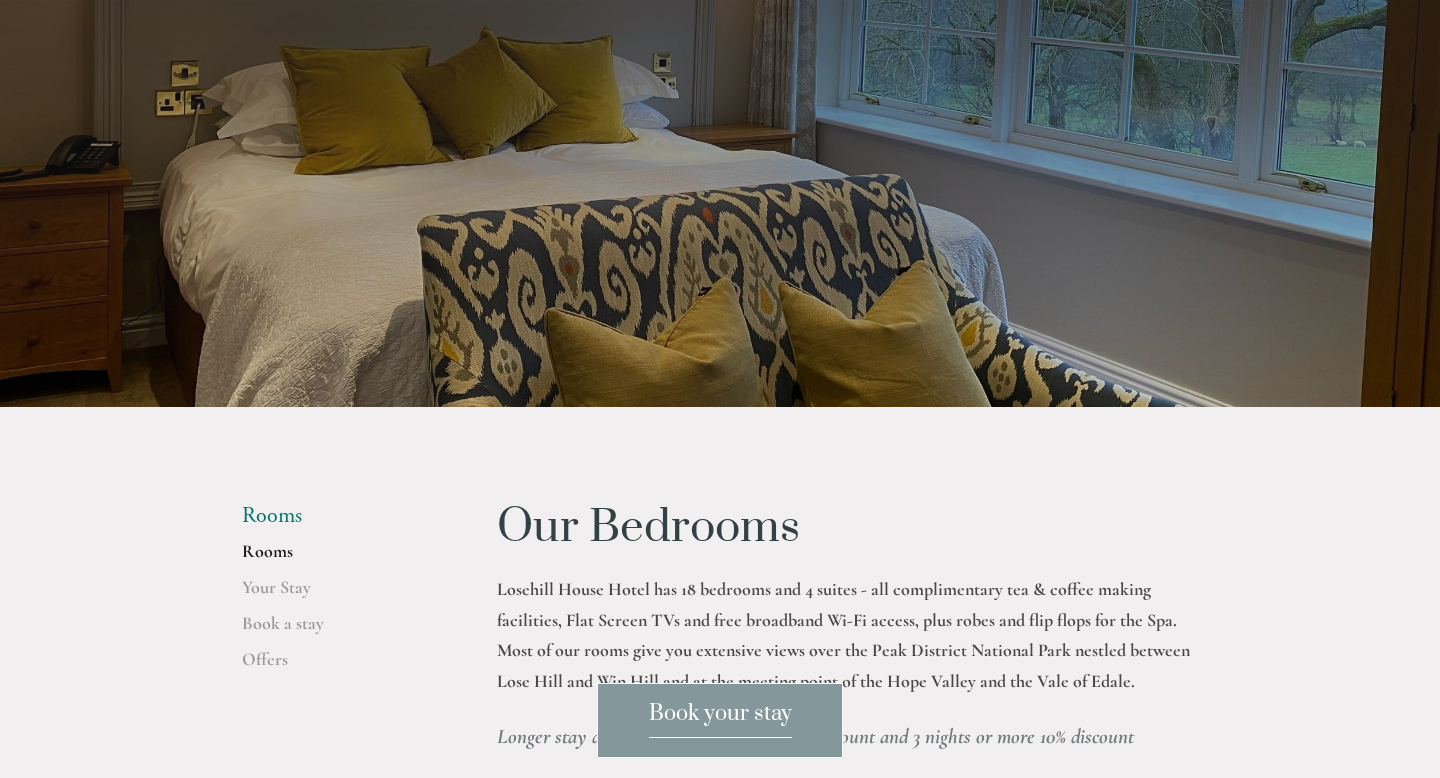 click on "Book your stay" at bounding box center (720, 719) 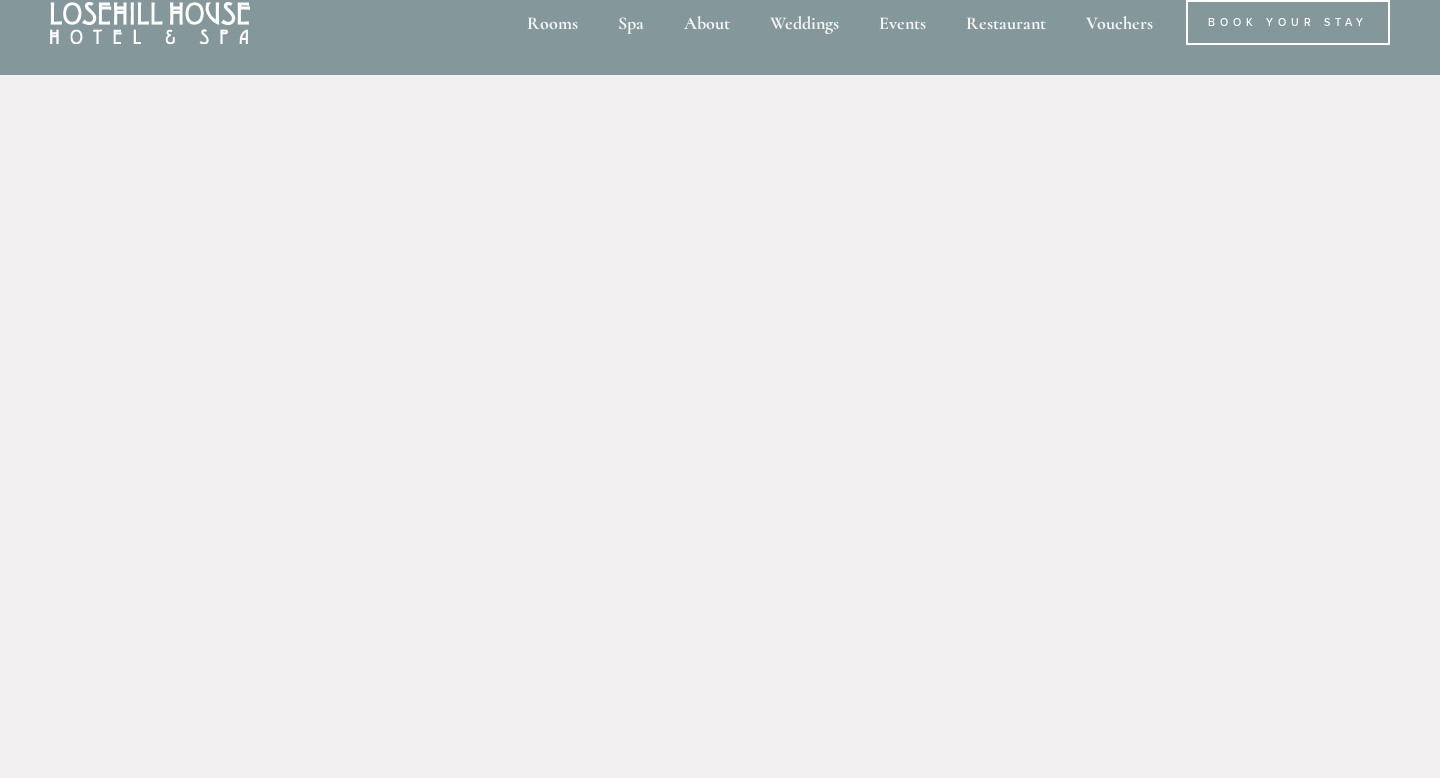 scroll, scrollTop: 0, scrollLeft: 0, axis: both 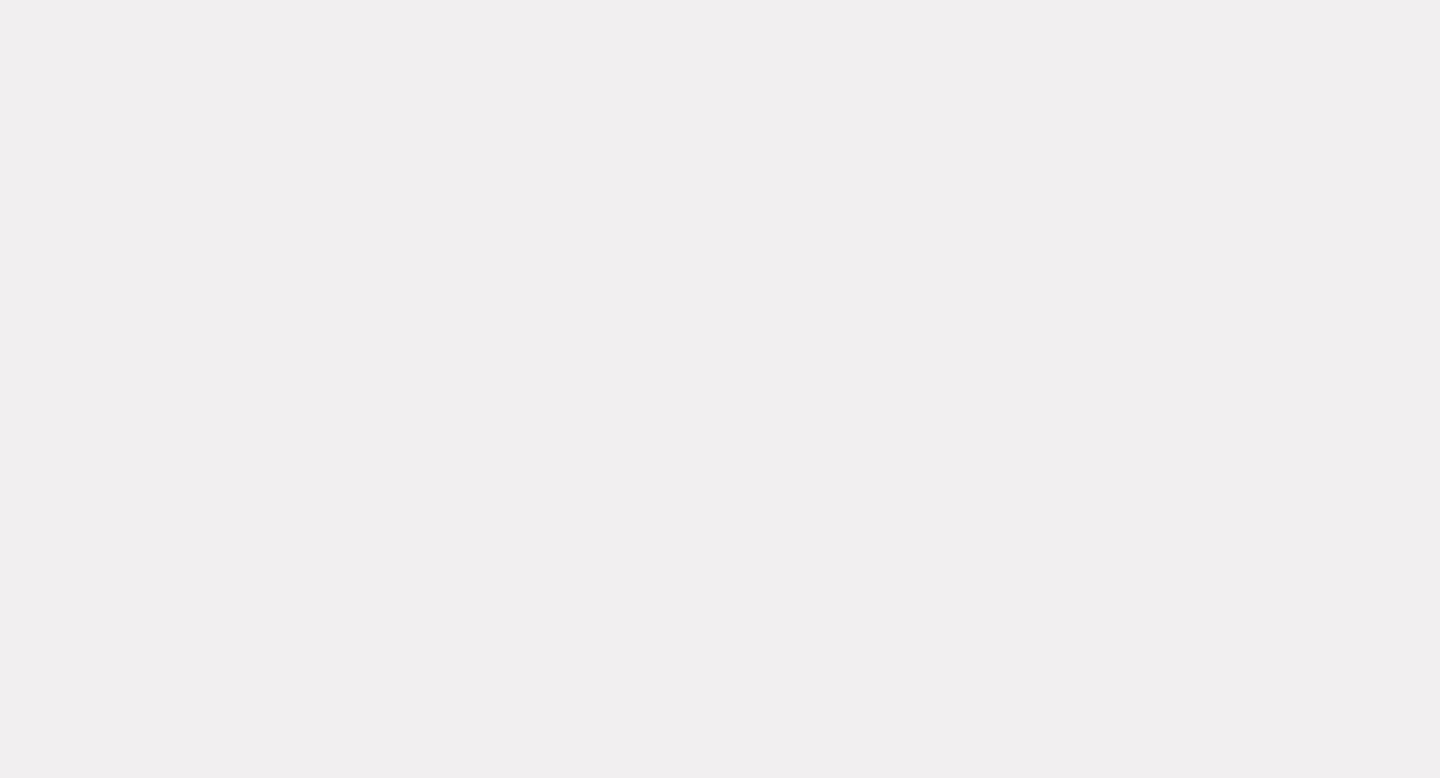 drag, startPoint x: 180, startPoint y: 53, endPoint x: 1042, endPoint y: 258, distance: 886.0412 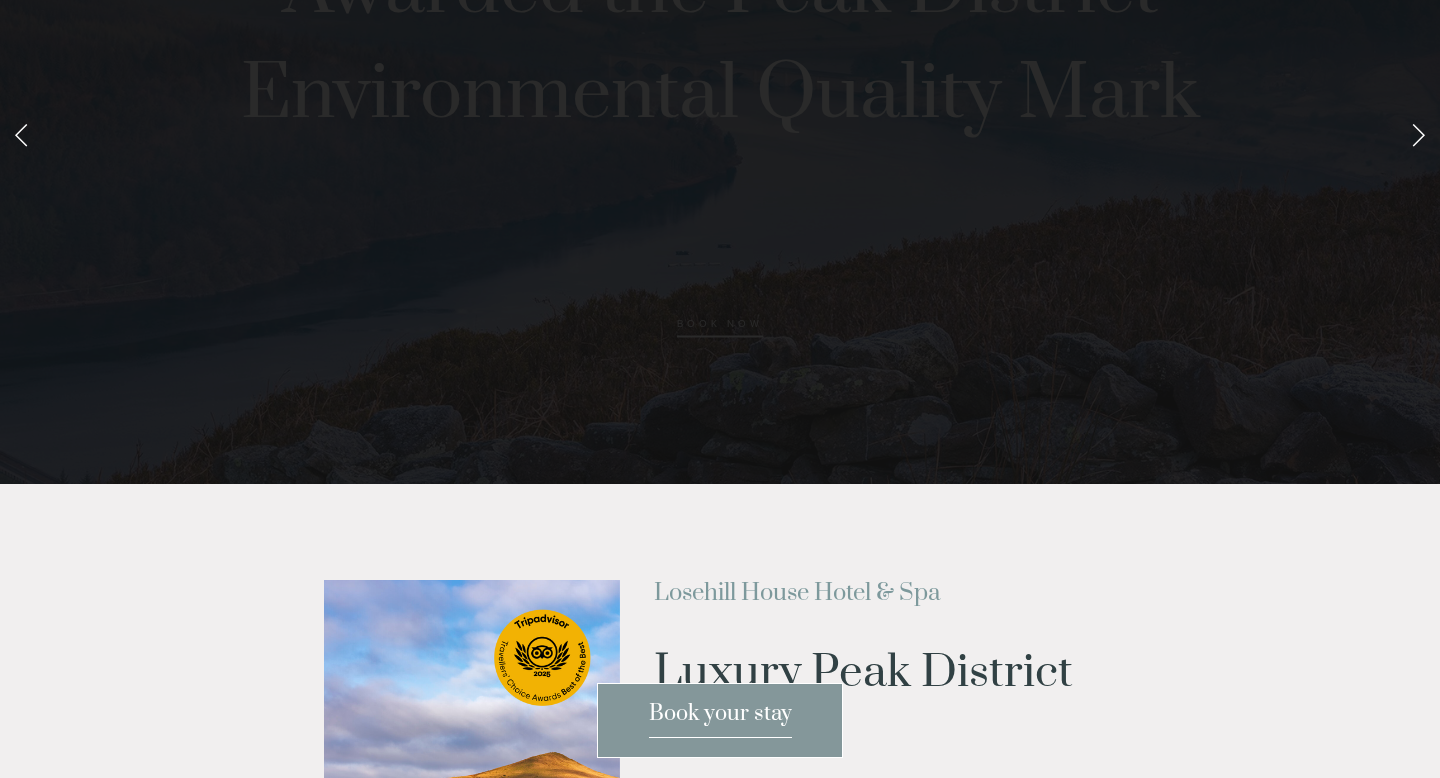 scroll, scrollTop: 0, scrollLeft: 0, axis: both 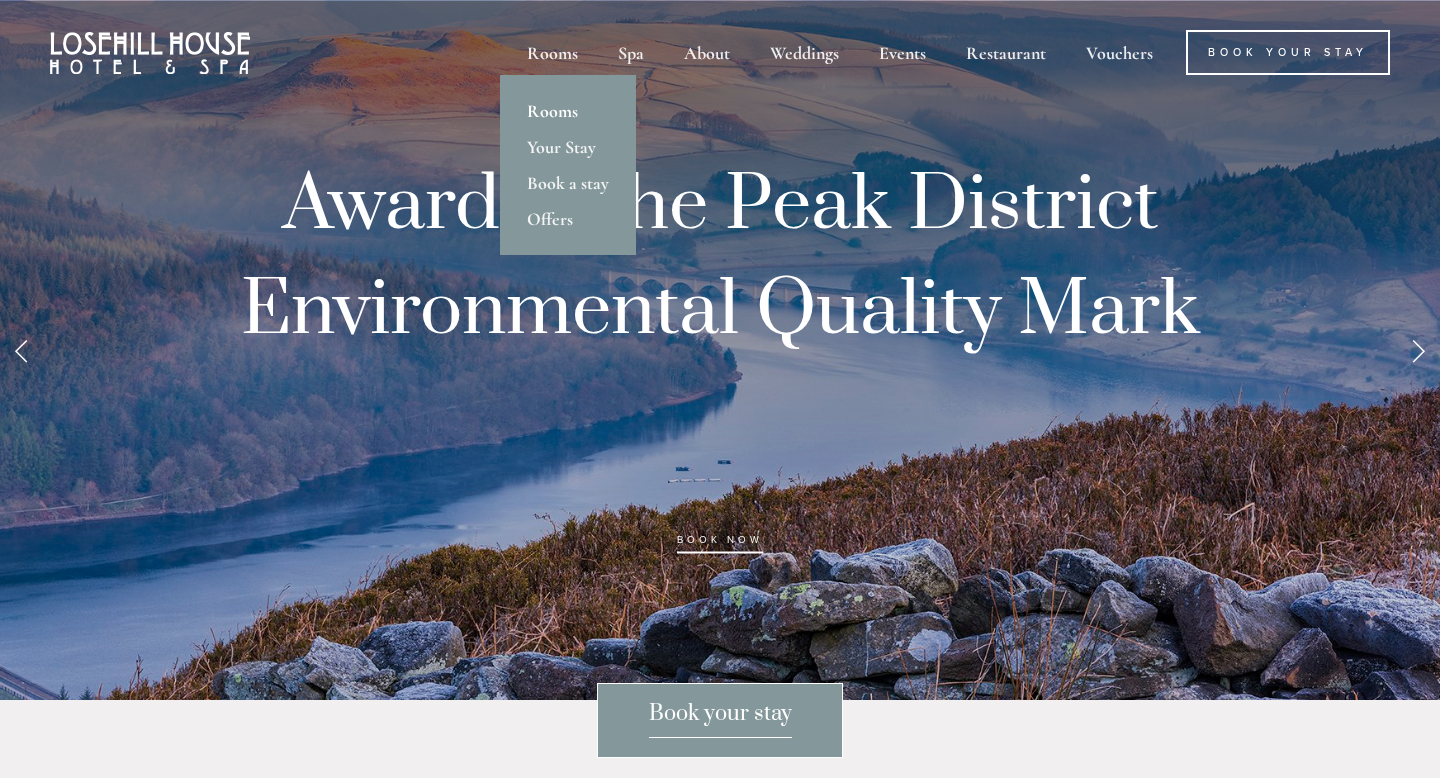 click on "Rooms" at bounding box center [568, 111] 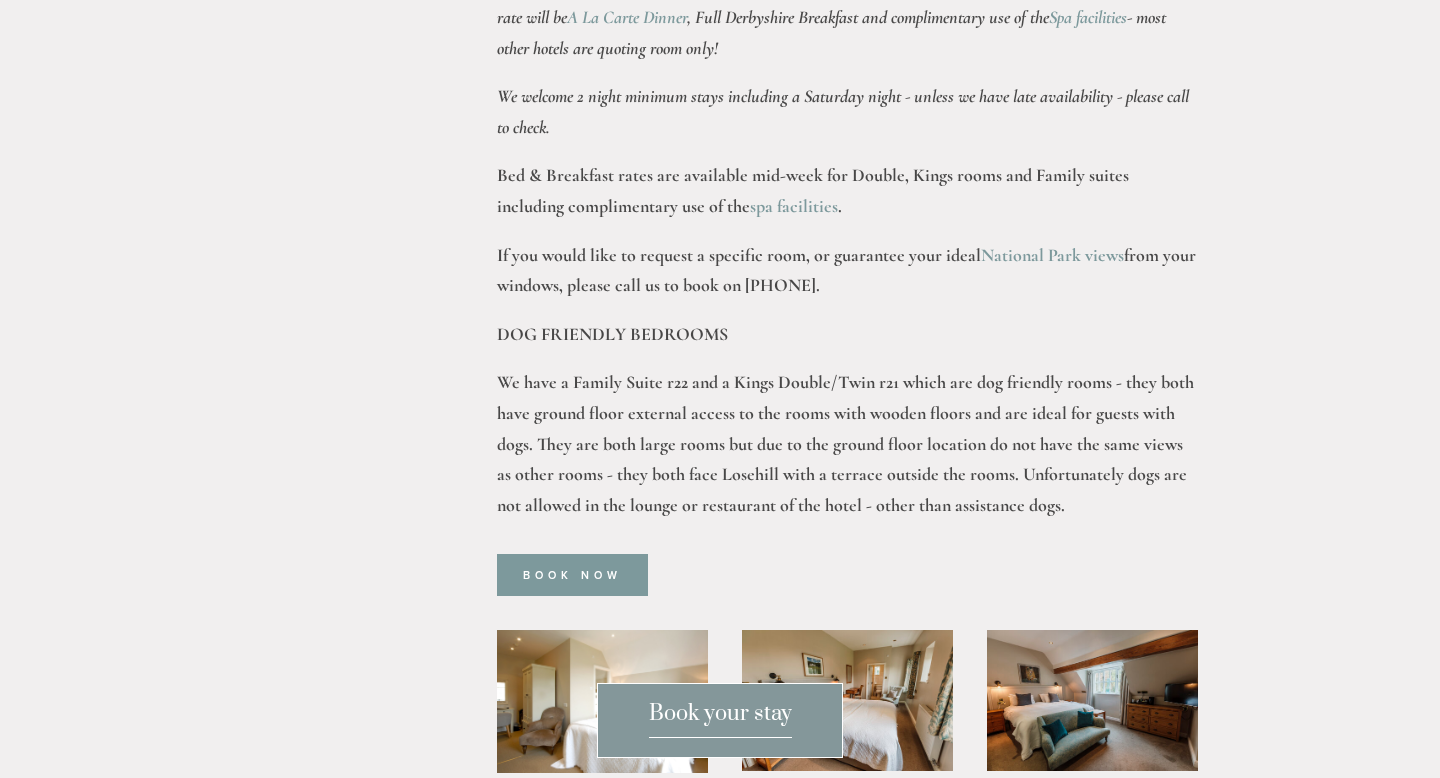 scroll, scrollTop: 907, scrollLeft: 0, axis: vertical 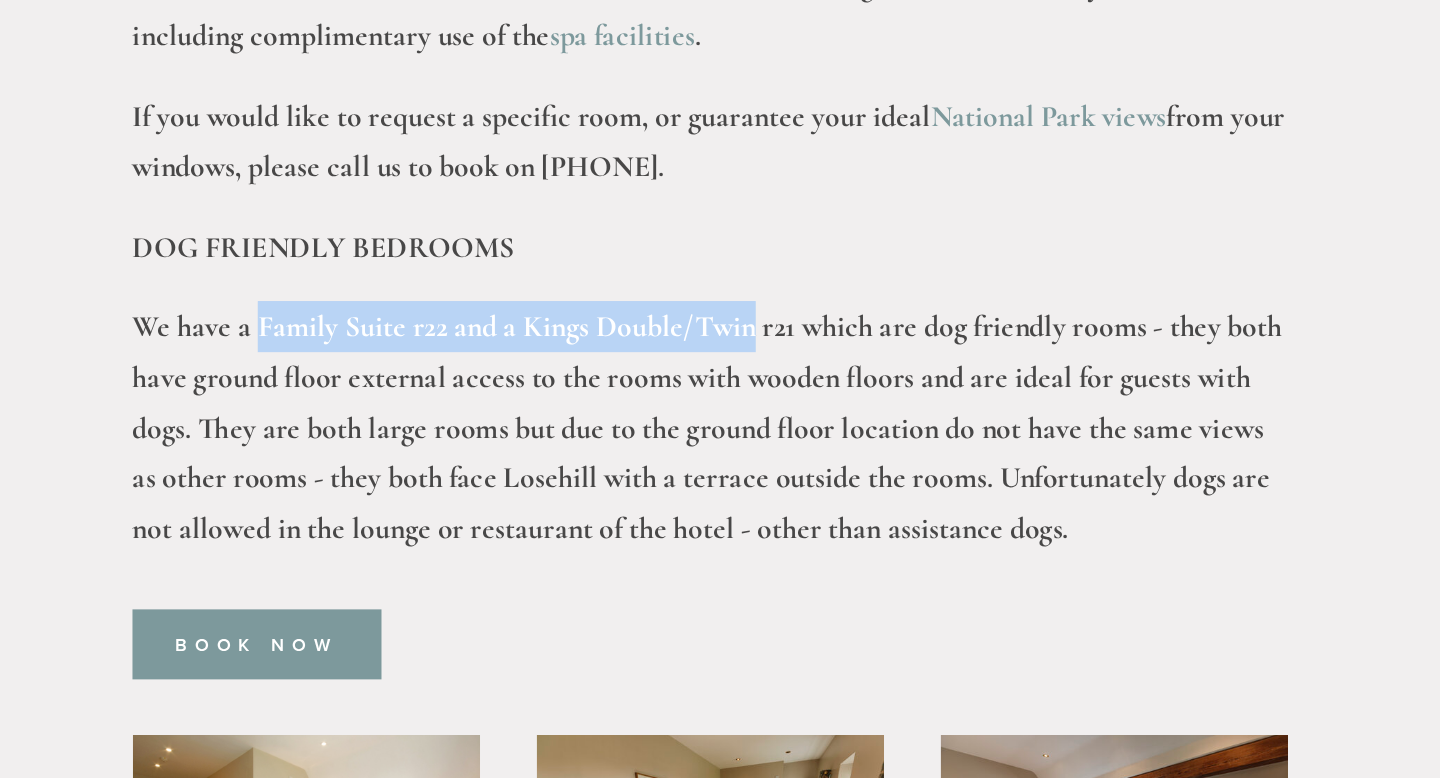 drag, startPoint x: 570, startPoint y: 380, endPoint x: 873, endPoint y: 384, distance: 303.0264 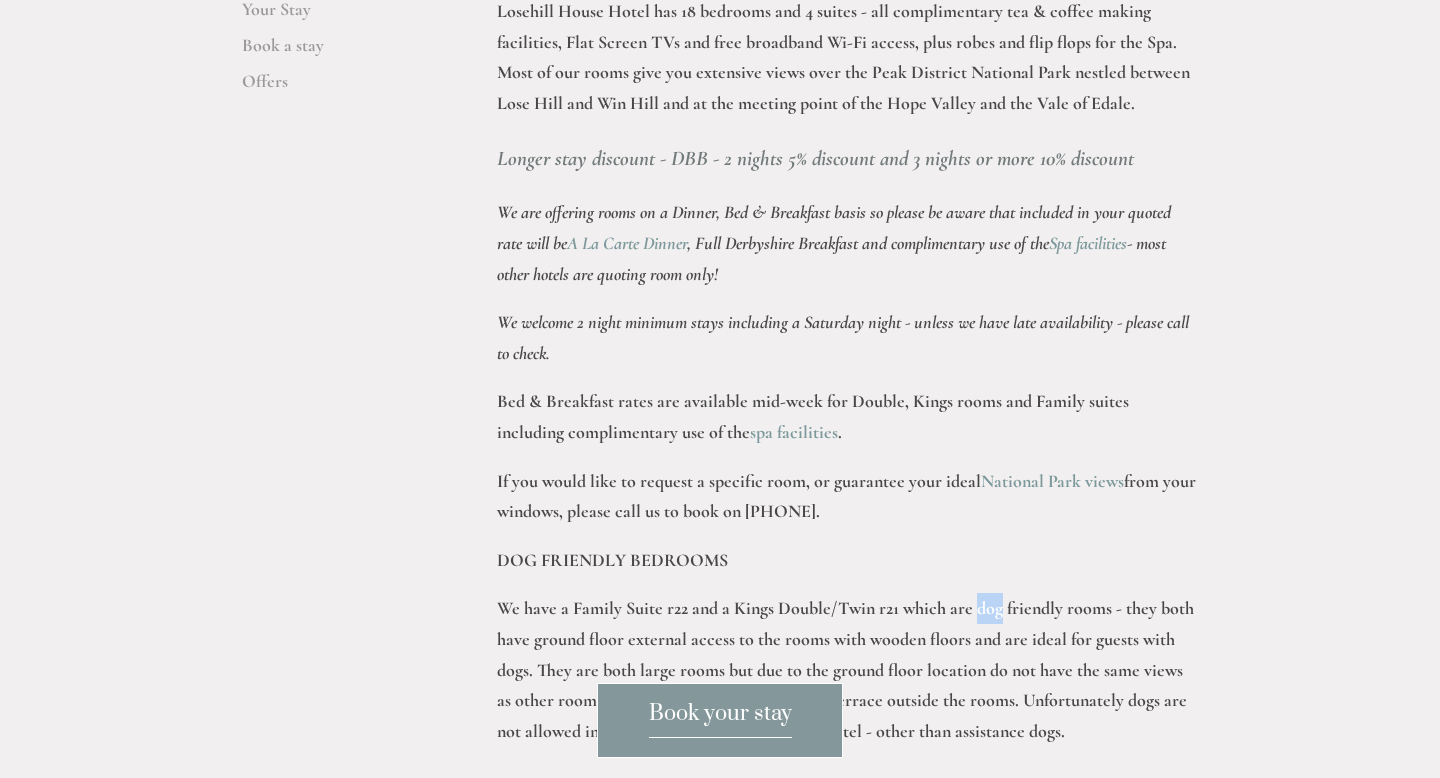 scroll, scrollTop: 0, scrollLeft: 0, axis: both 